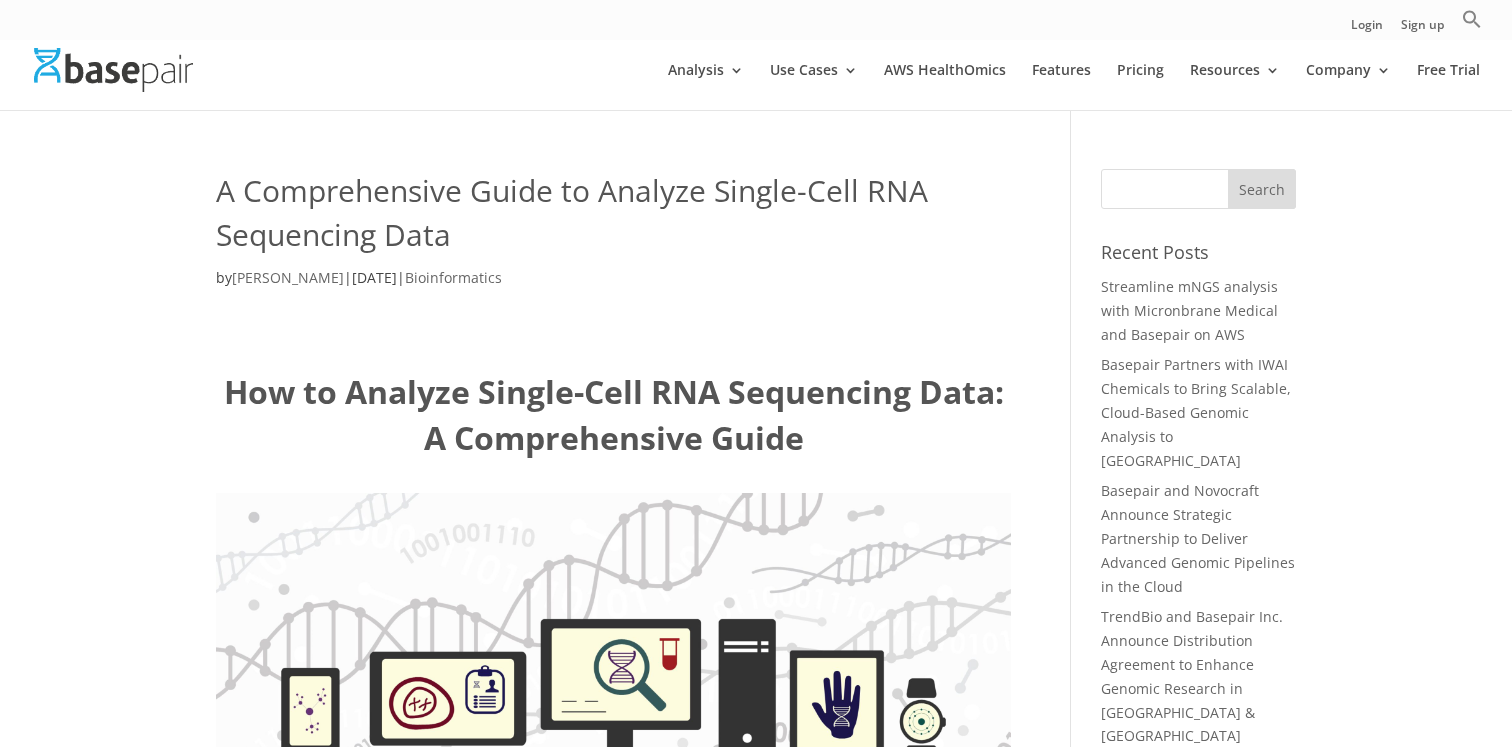scroll, scrollTop: 0, scrollLeft: 0, axis: both 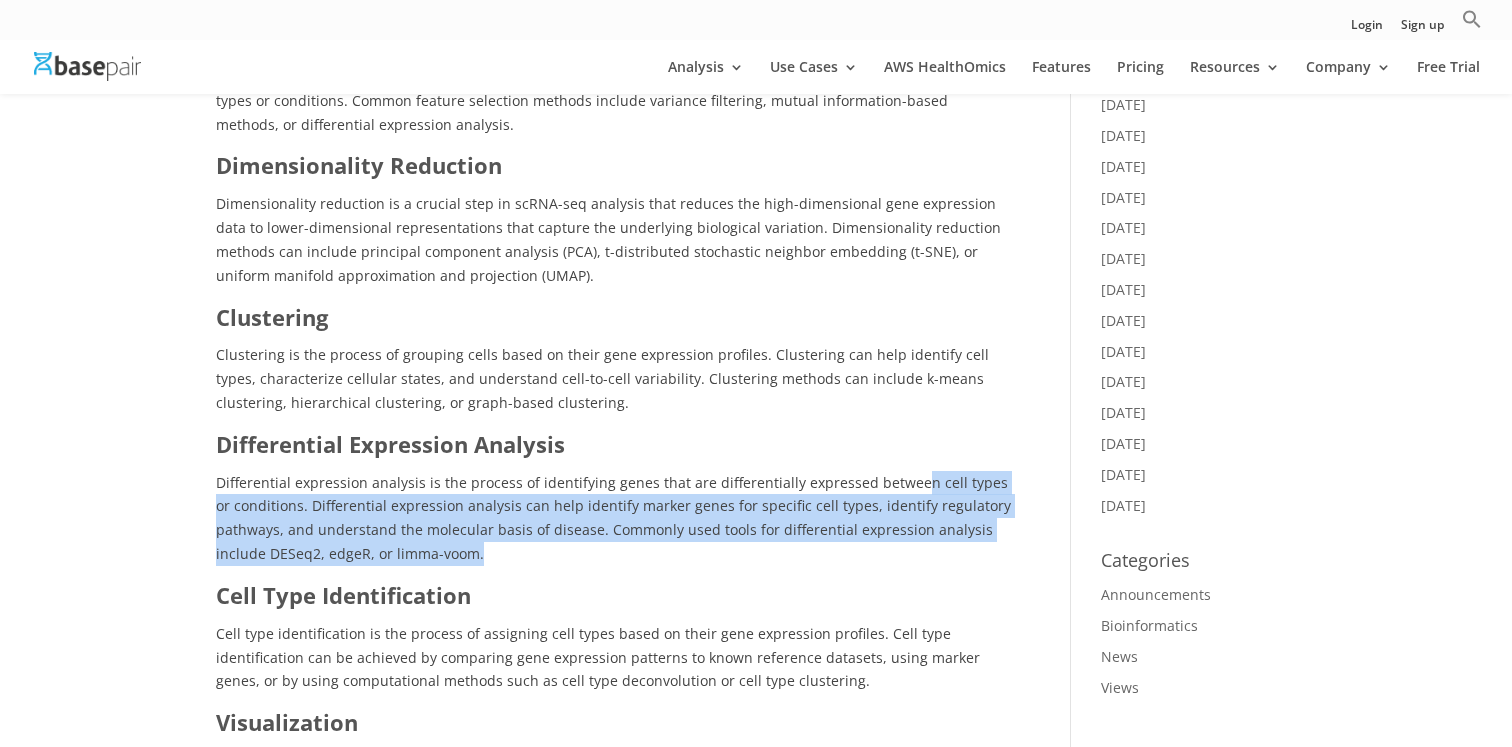 drag, startPoint x: 905, startPoint y: 473, endPoint x: 902, endPoint y: 548, distance: 75.059975 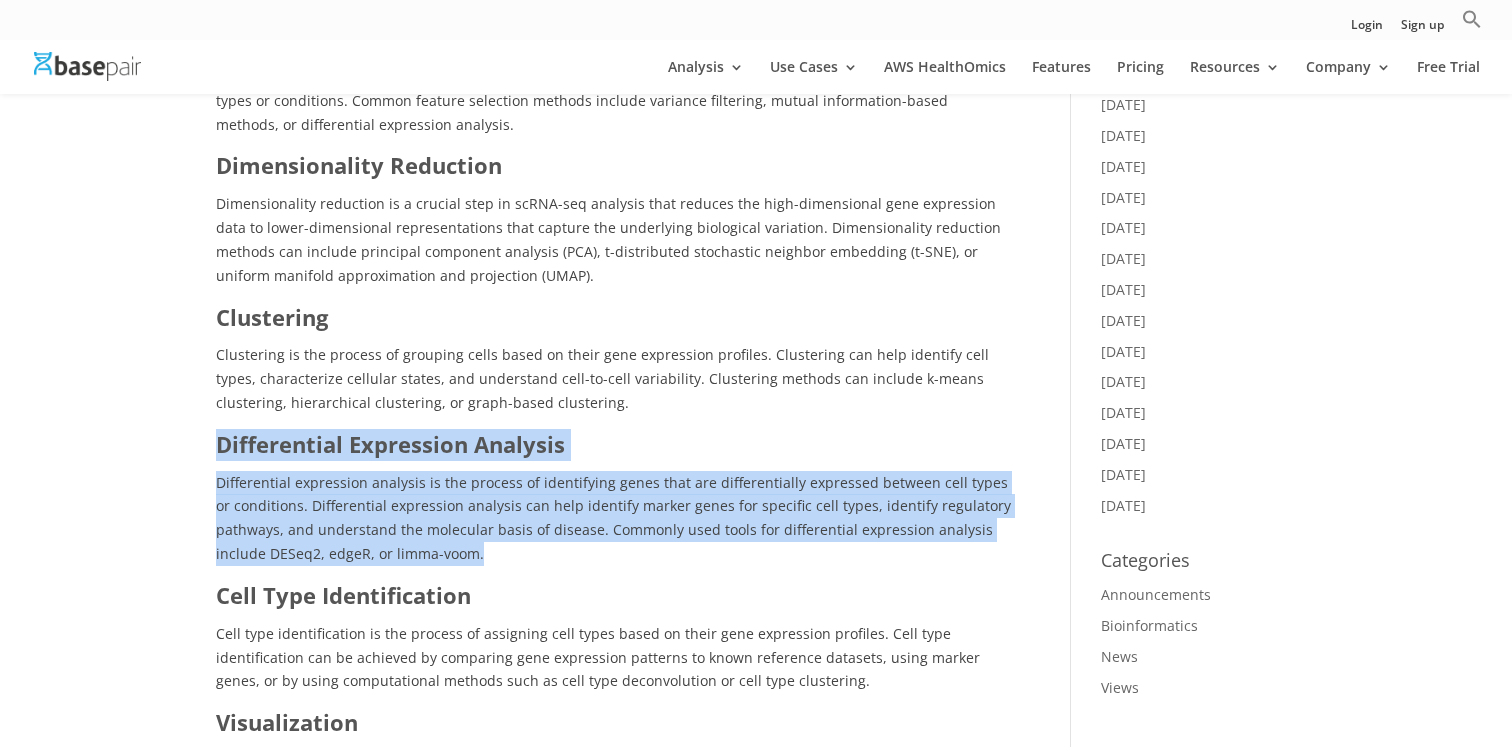 drag, startPoint x: 902, startPoint y: 548, endPoint x: 920, endPoint y: 398, distance: 151.07614 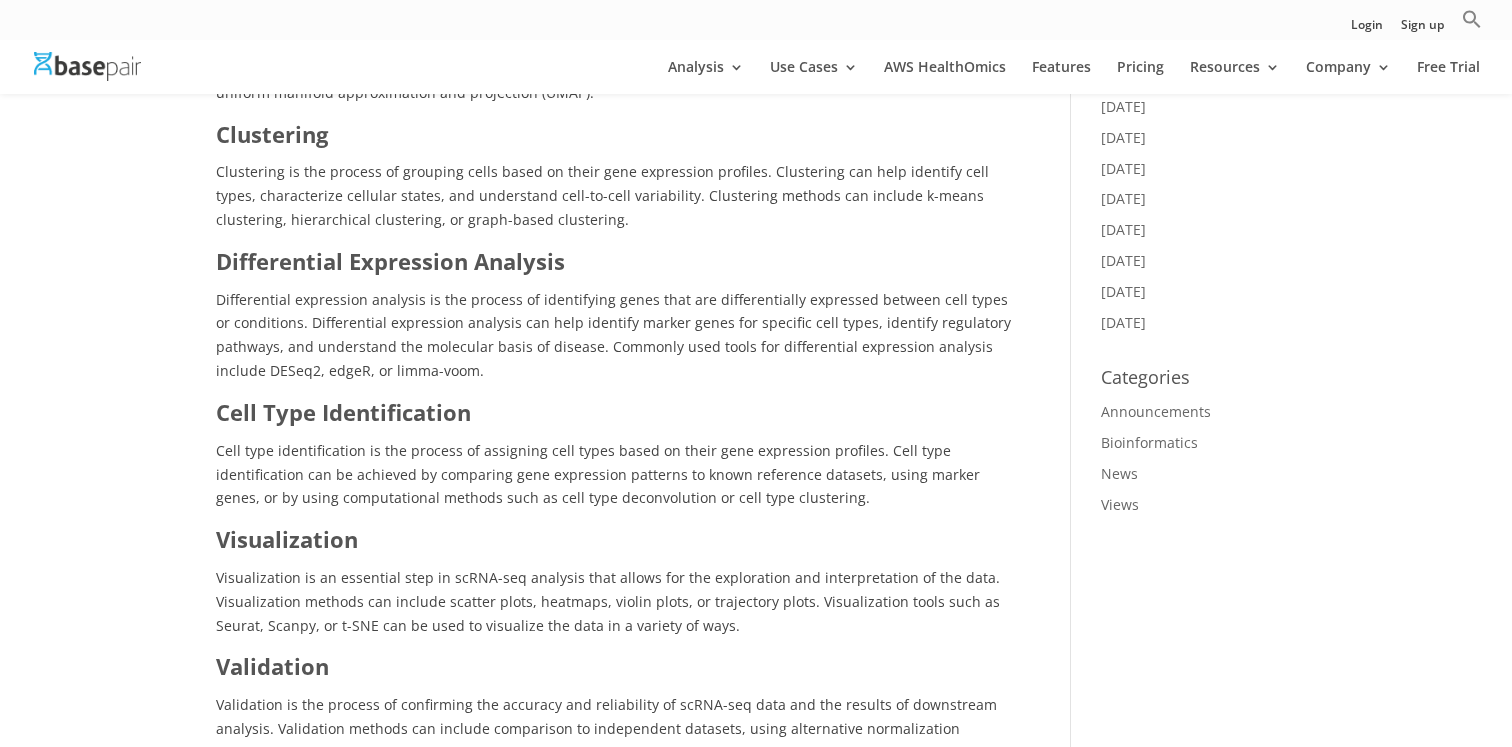 scroll, scrollTop: 1798, scrollLeft: 0, axis: vertical 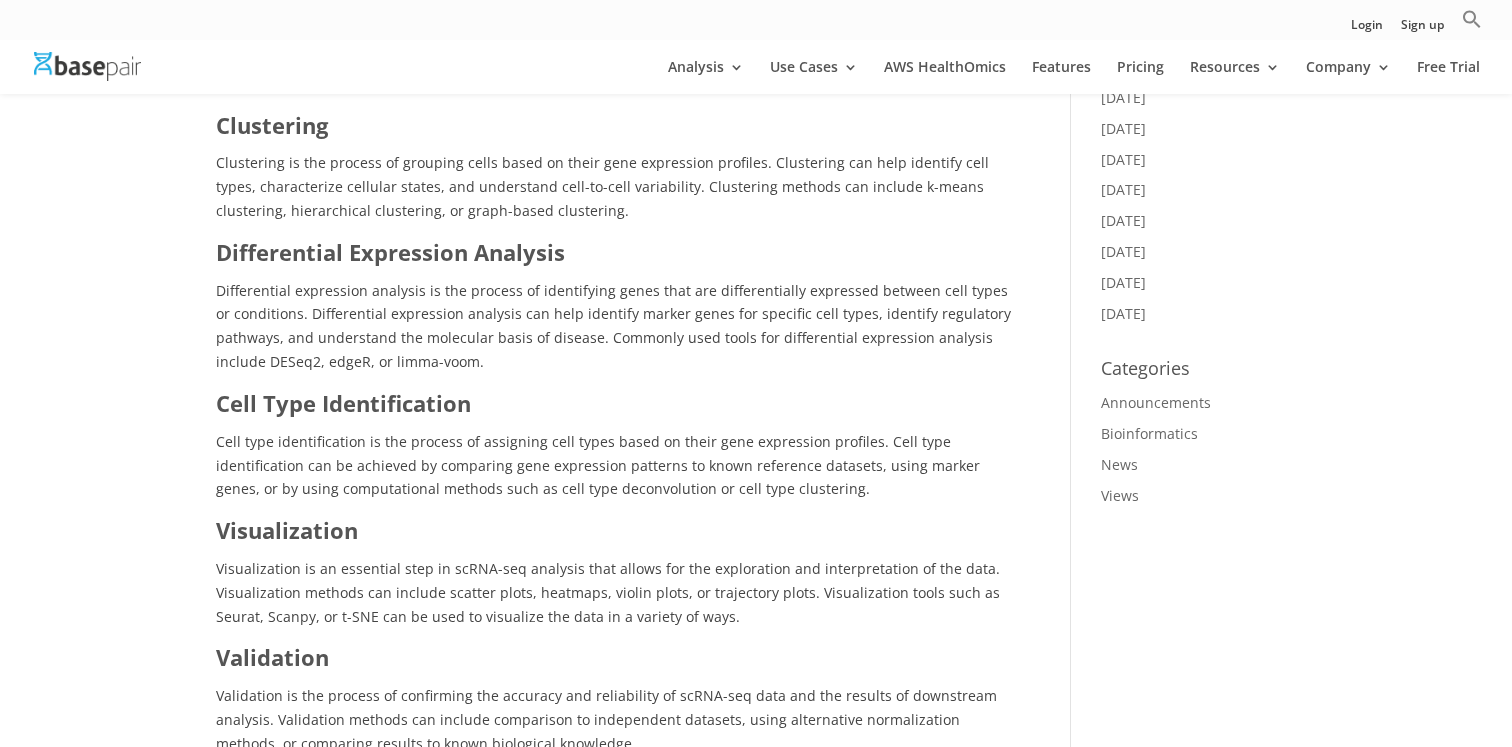 drag, startPoint x: 951, startPoint y: 564, endPoint x: 951, endPoint y: 506, distance: 58 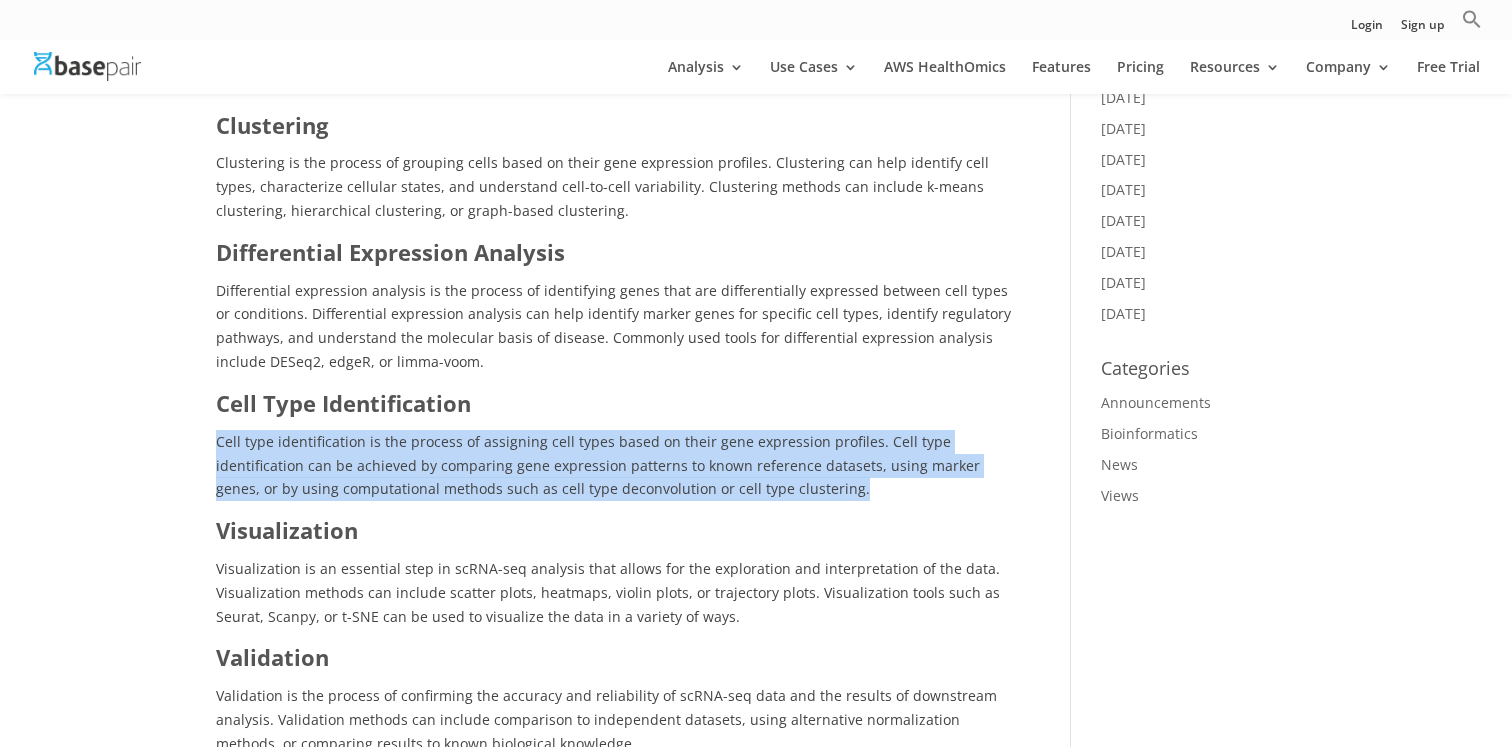 drag, startPoint x: 971, startPoint y: 424, endPoint x: 968, endPoint y: 499, distance: 75.059975 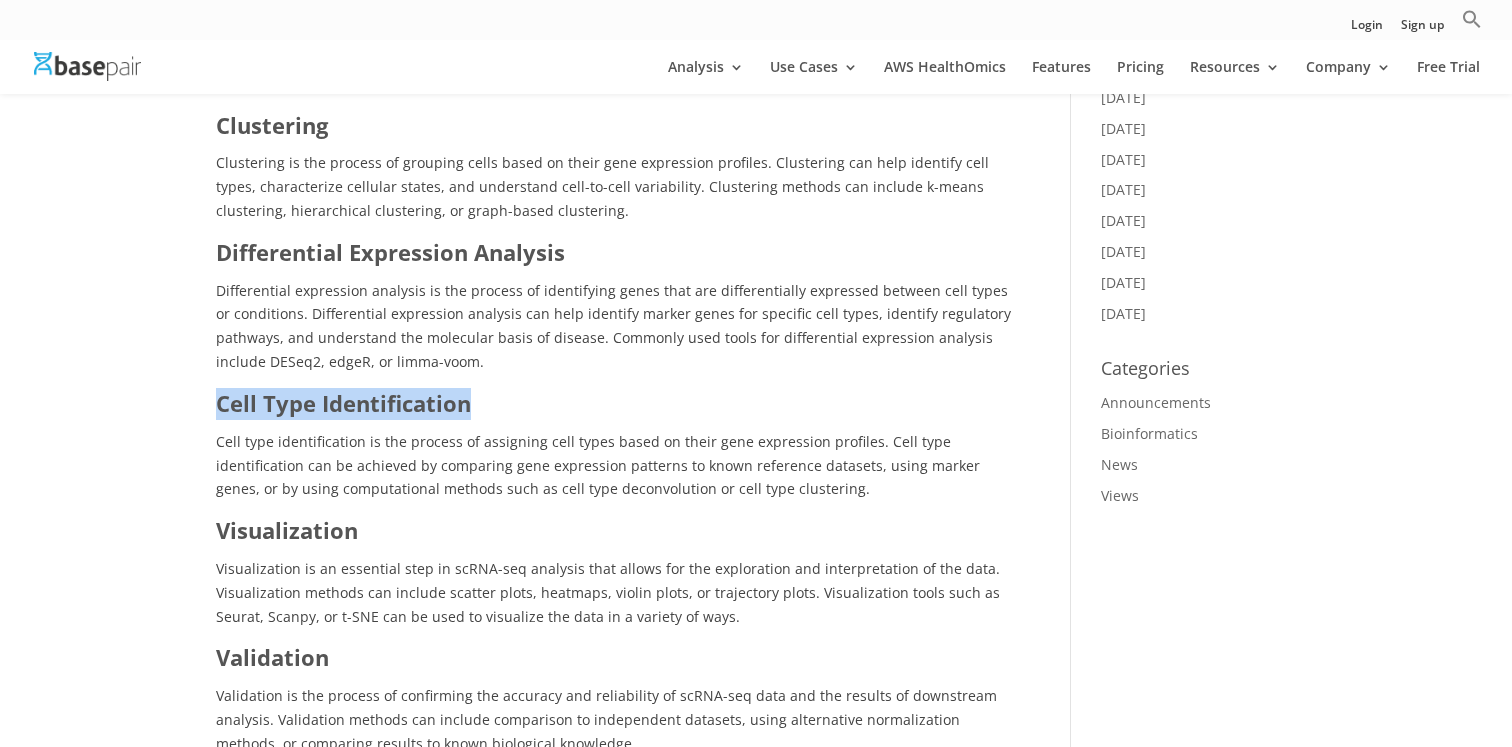 drag, startPoint x: 972, startPoint y: 377, endPoint x: 989, endPoint y: 404, distance: 31.906113 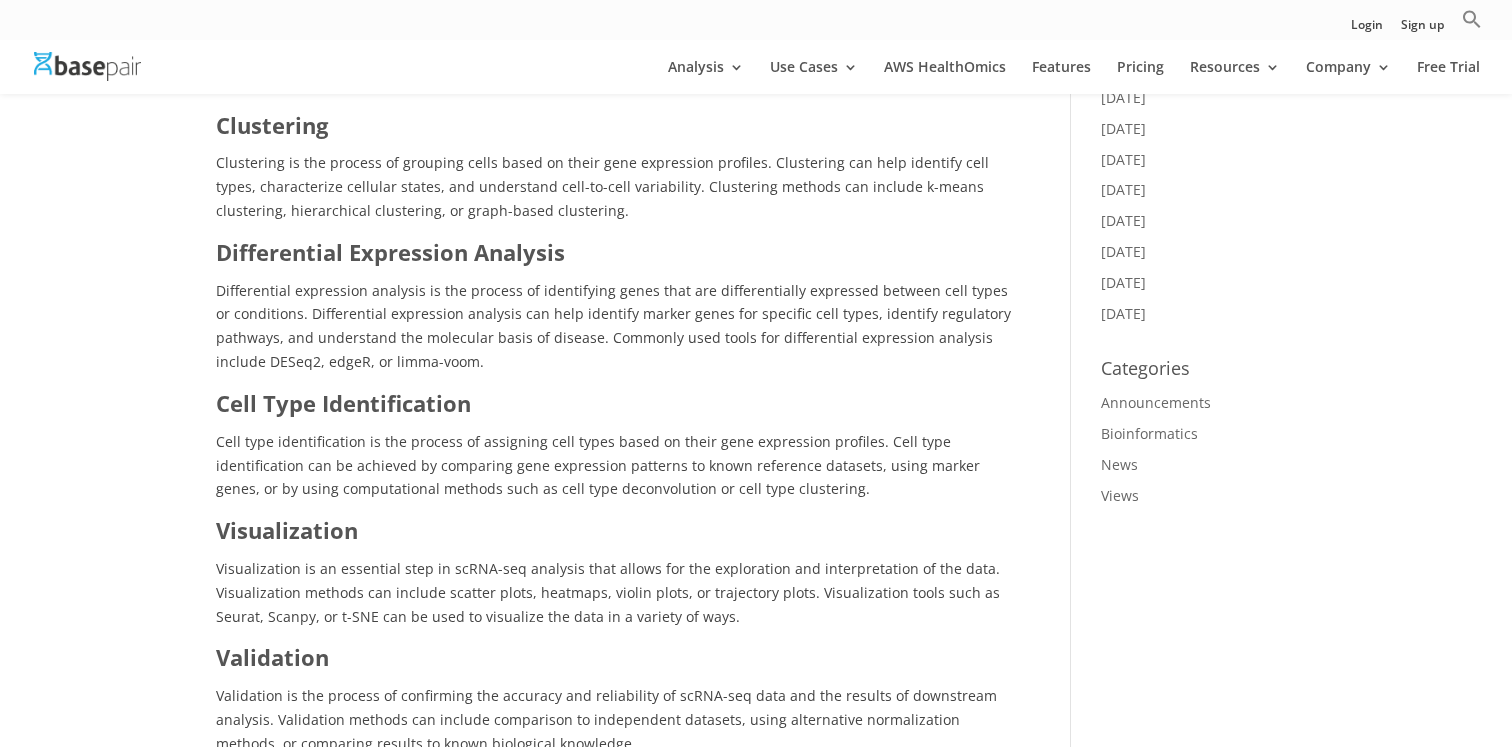 click on "Cell Type Identification" at bounding box center (613, 409) 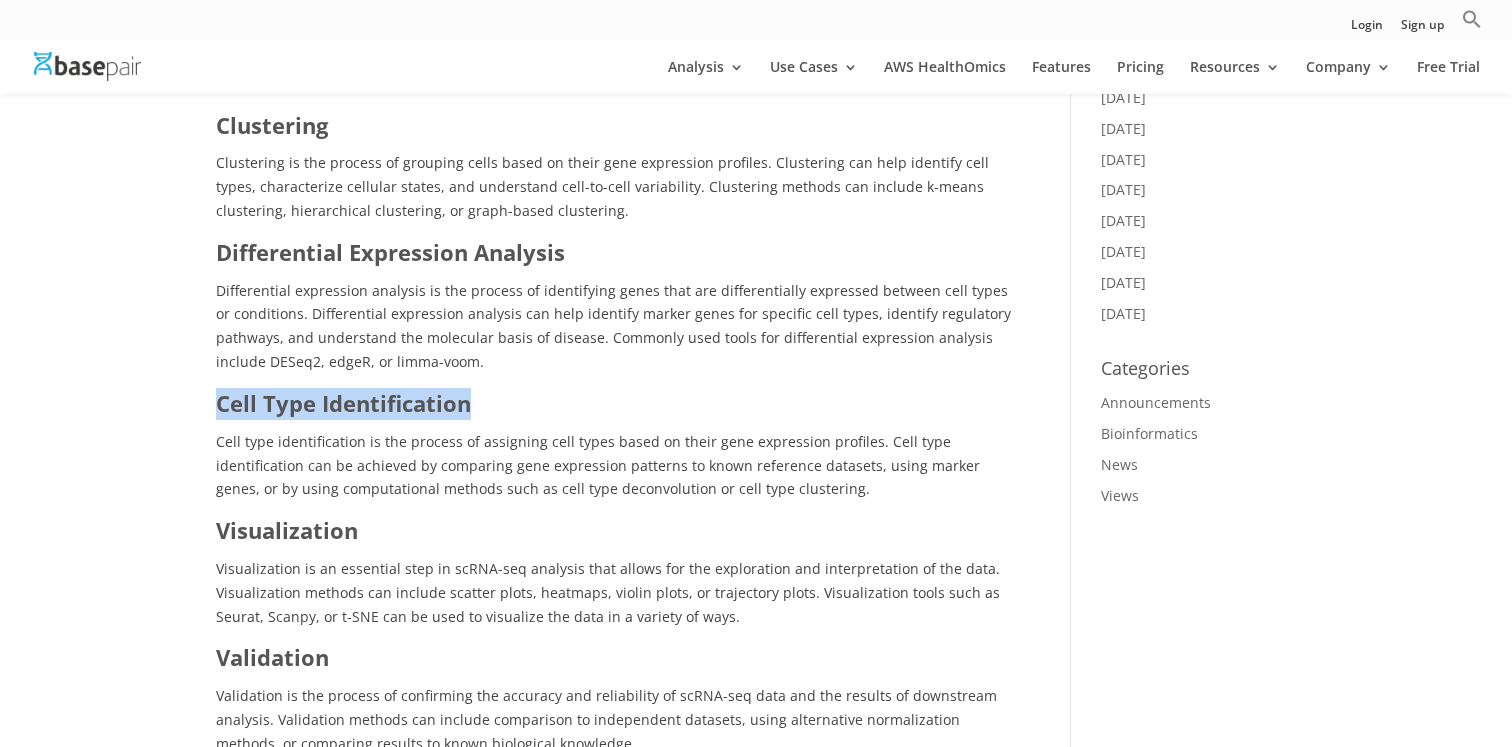 click on "Cell Type Identification" at bounding box center (613, 409) 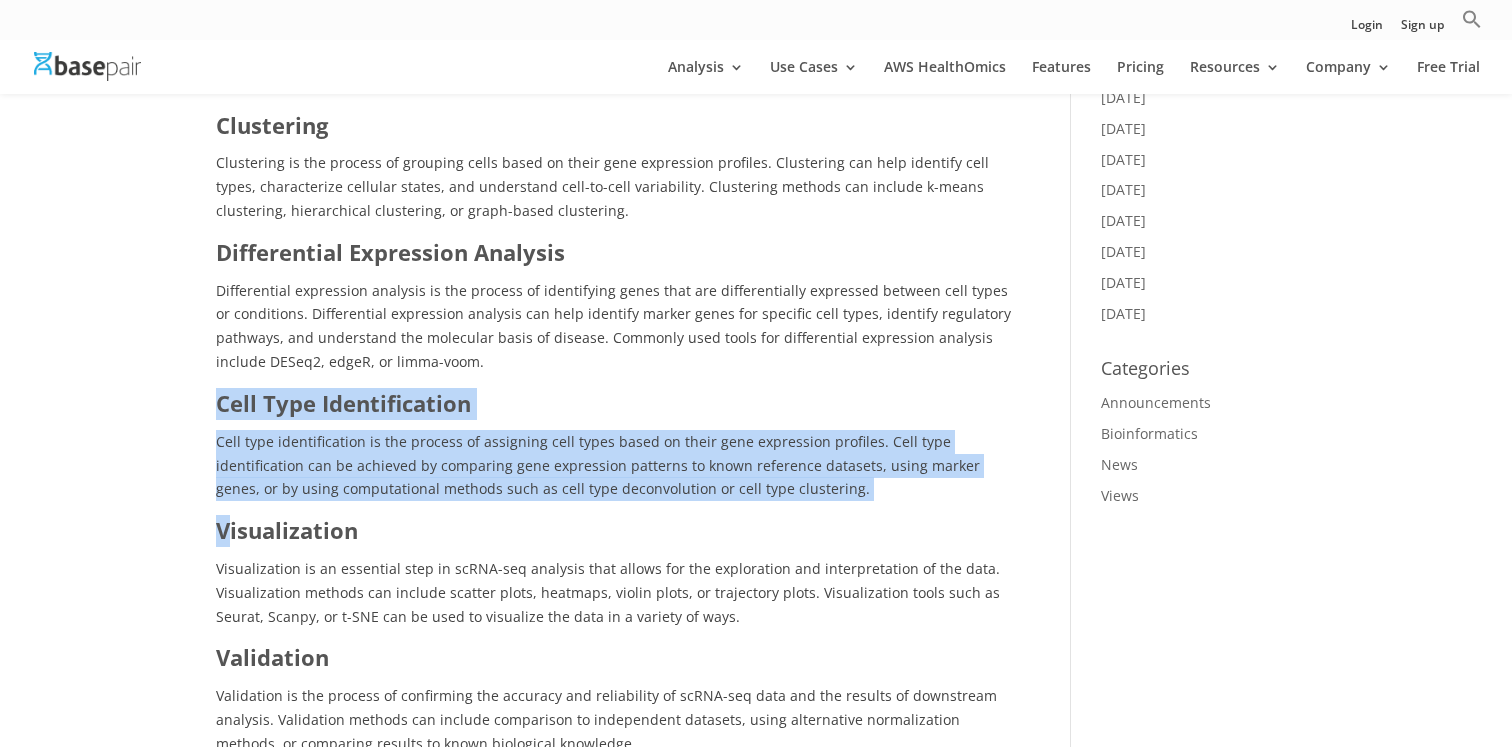 drag, startPoint x: 196, startPoint y: 411, endPoint x: 228, endPoint y: 540, distance: 132.90974 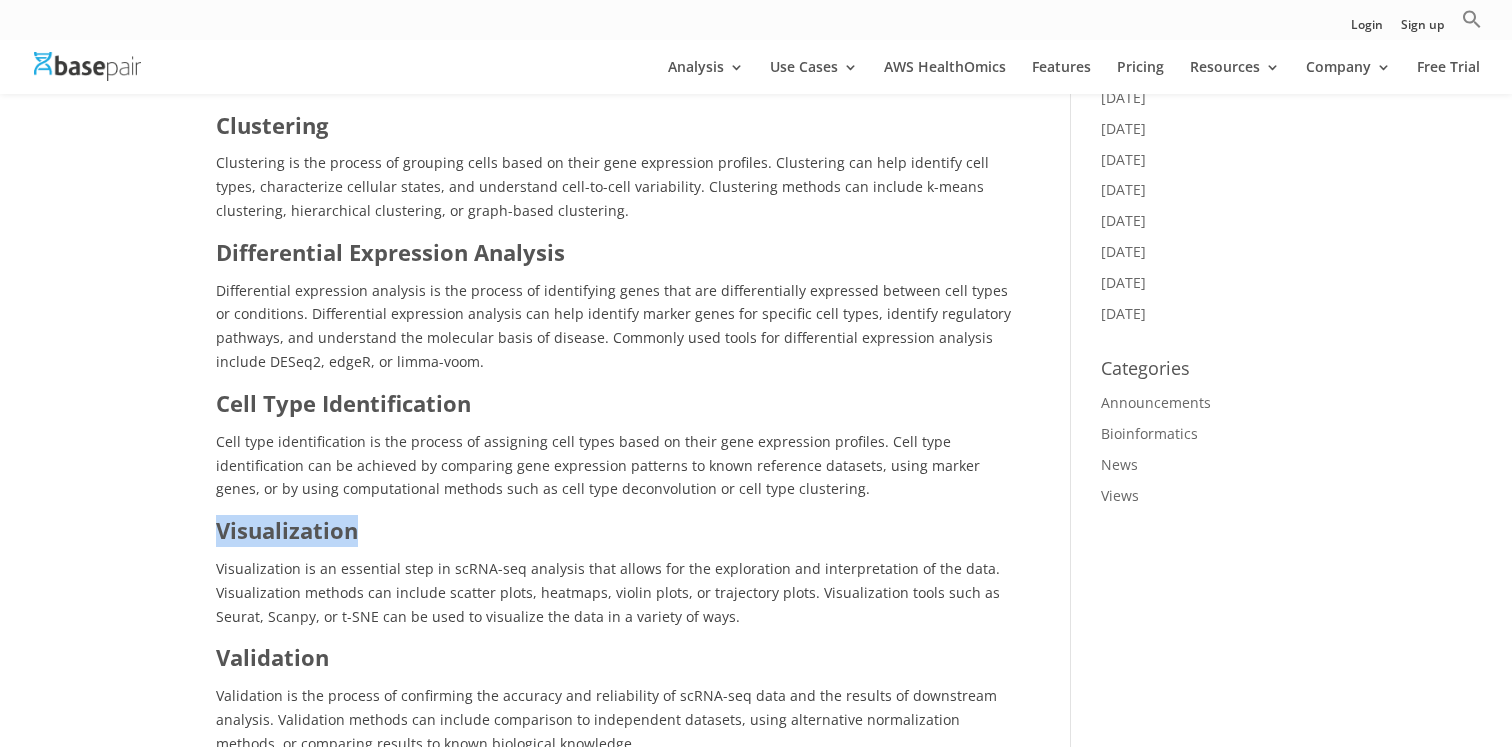 click on "Visualization" at bounding box center (287, 530) 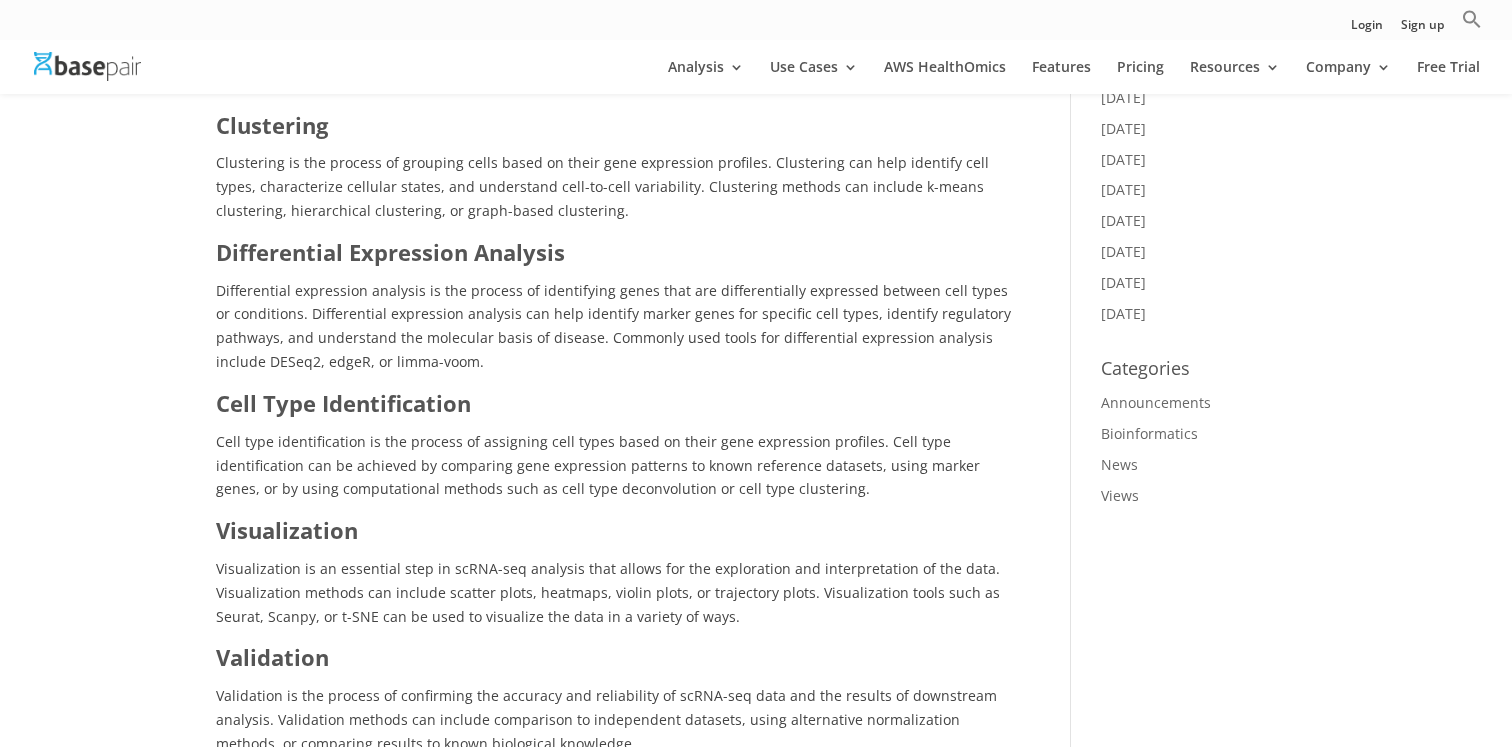 click on "A Comprehensive Guide to Analyze Single-Cell RNA Sequencing Data
by  [PERSON_NAME]  |  [DATE]  |  Bioinformatics
How to Analyze Single-Cell RNA Sequencing Data: A Comprehensive Guide
Introduction
The first step in analyzing scRNA-seq data is to understand the biology behind the experiment. scRNA-seq generates gene expression data for each cell, which can be used to identify cell types, characterize cellular states, and understand gene regulatory networks. However, scRNA-seq data can be complex and noisy, requiring careful analysis to extract meaningful biological insights." at bounding box center [756, -32] 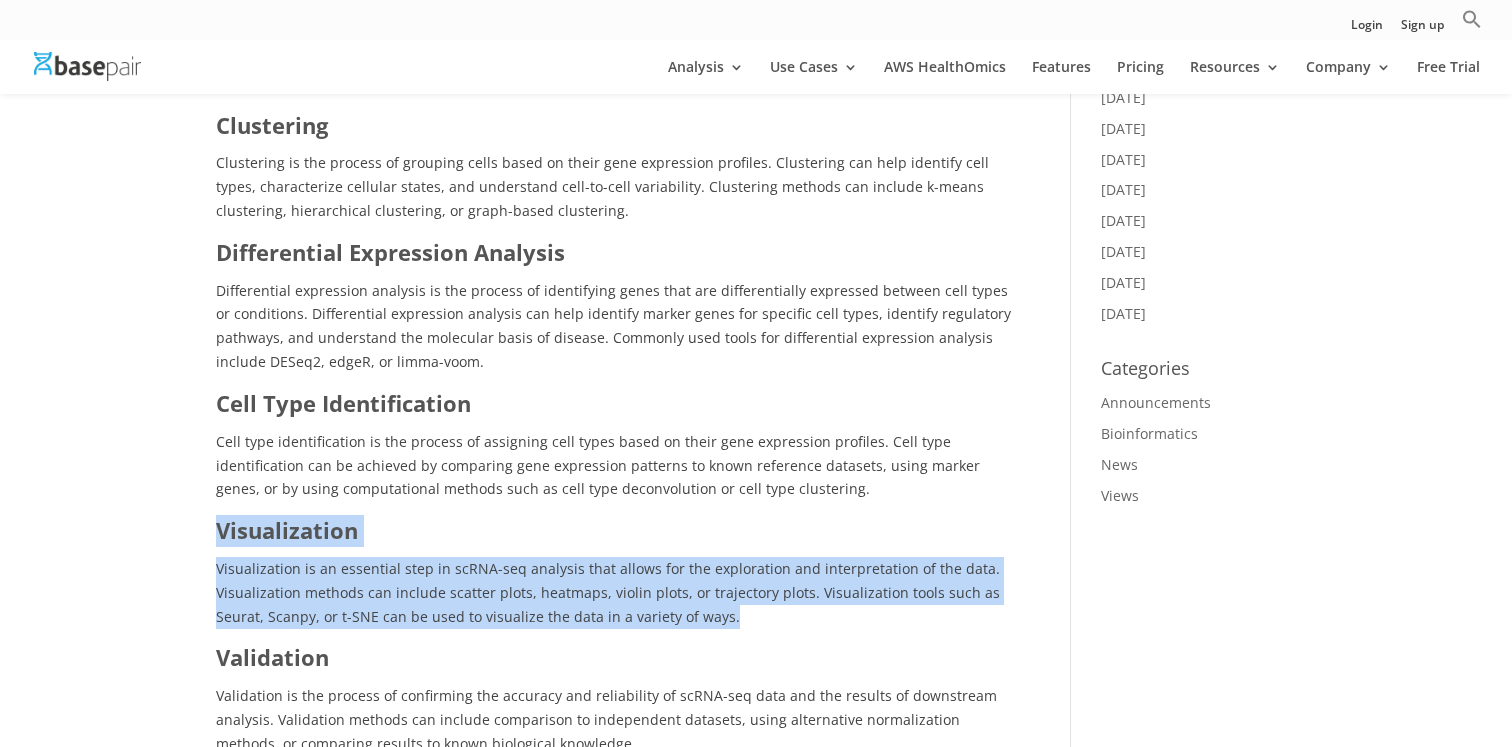 drag, startPoint x: 199, startPoint y: 533, endPoint x: 200, endPoint y: 629, distance: 96.00521 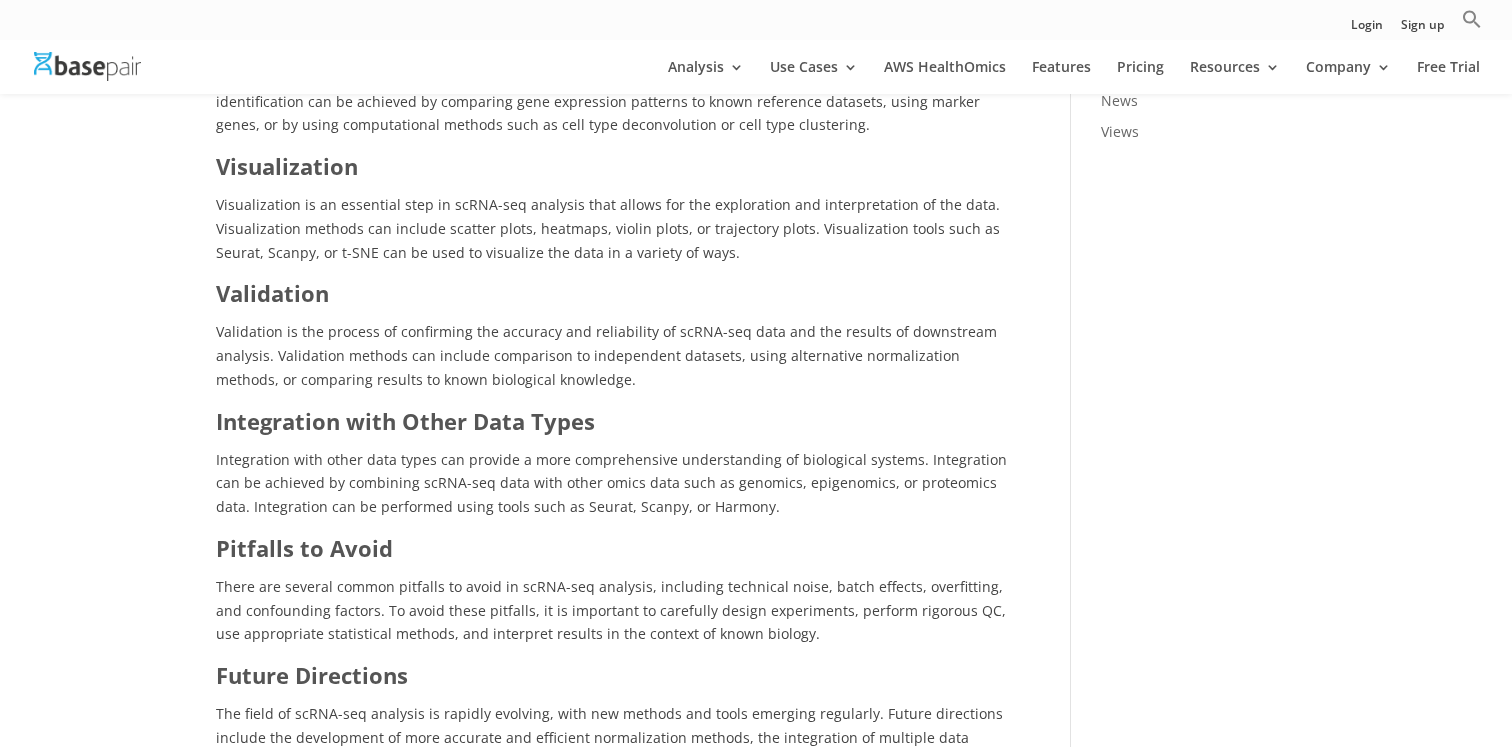 scroll, scrollTop: 2168, scrollLeft: 0, axis: vertical 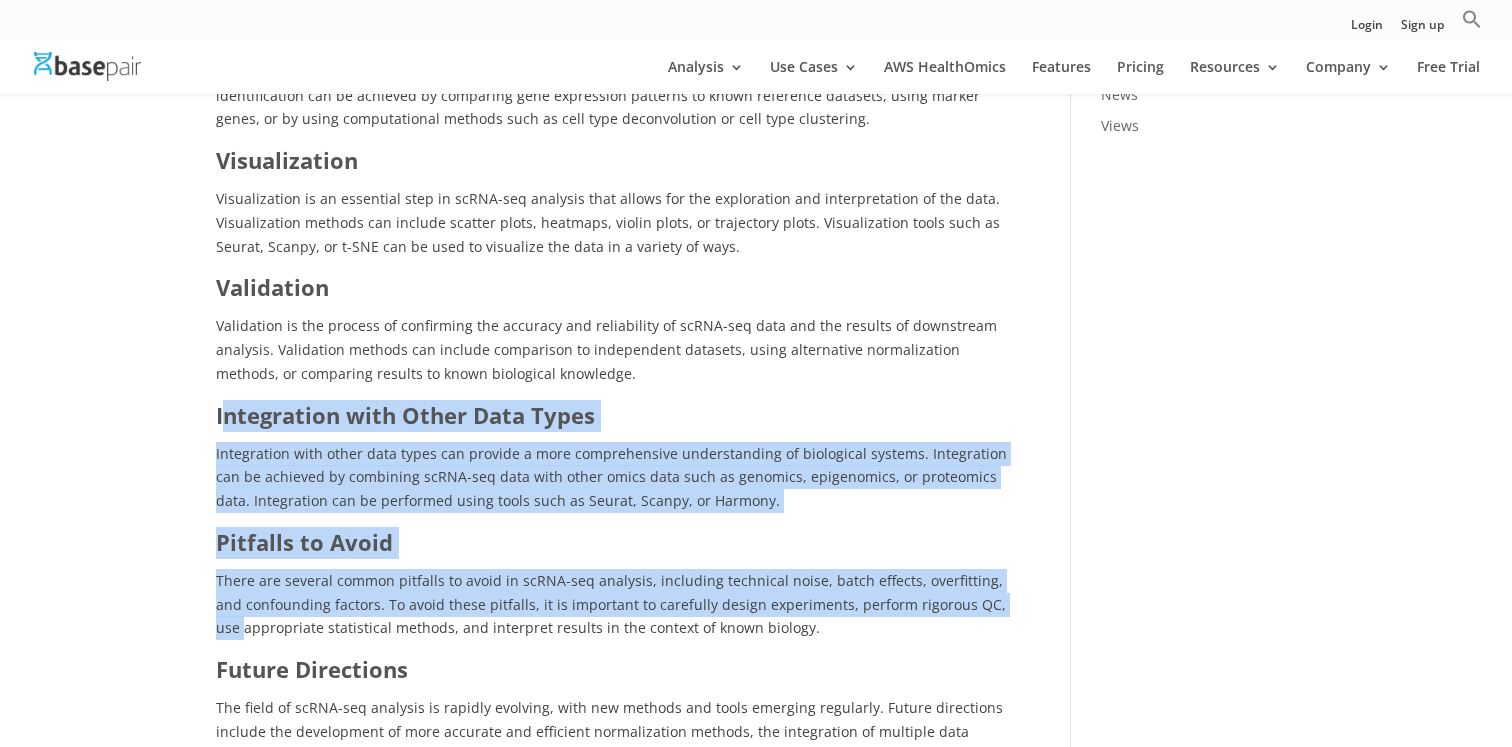 drag, startPoint x: 200, startPoint y: 629, endPoint x: 227, endPoint y: 415, distance: 215.69655 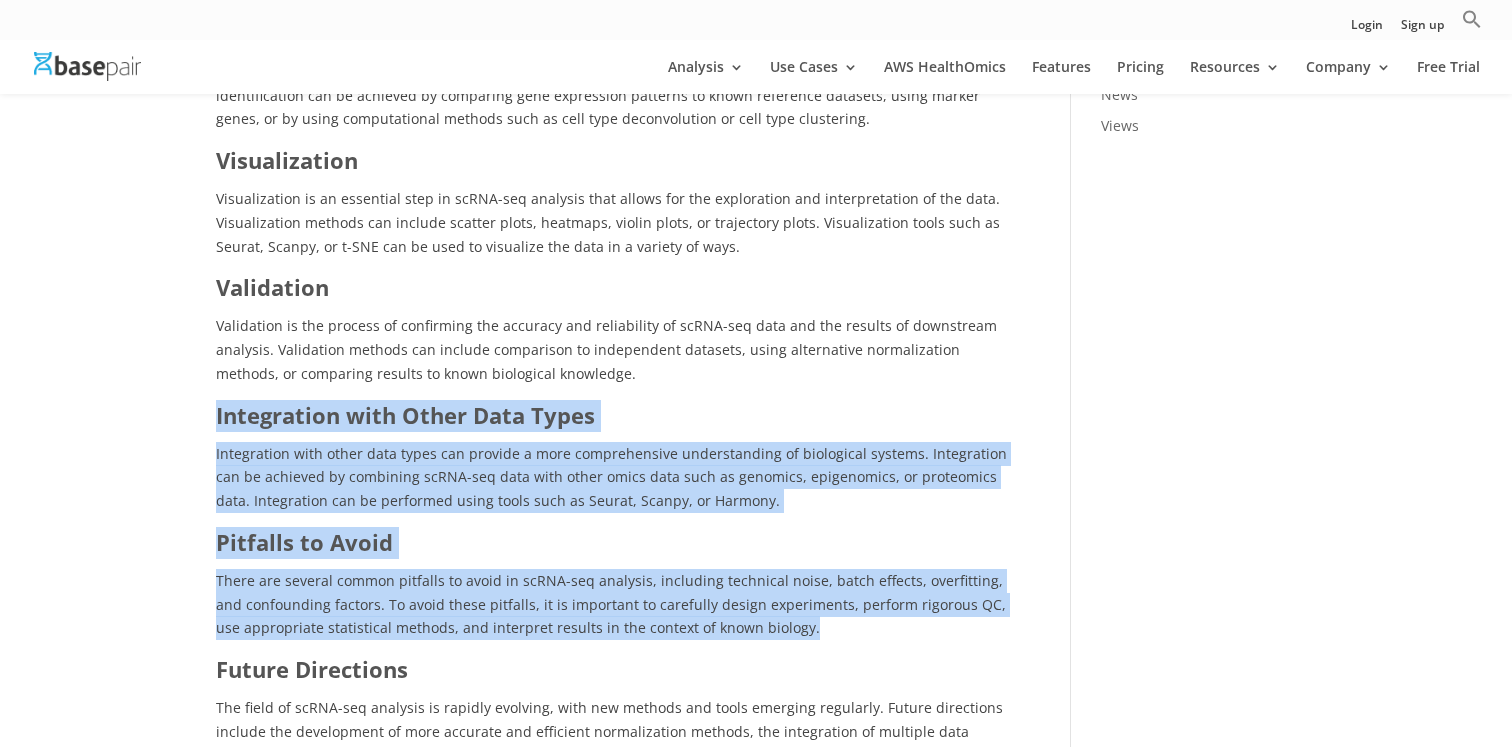 drag, startPoint x: 209, startPoint y: 411, endPoint x: 211, endPoint y: 648, distance: 237.00844 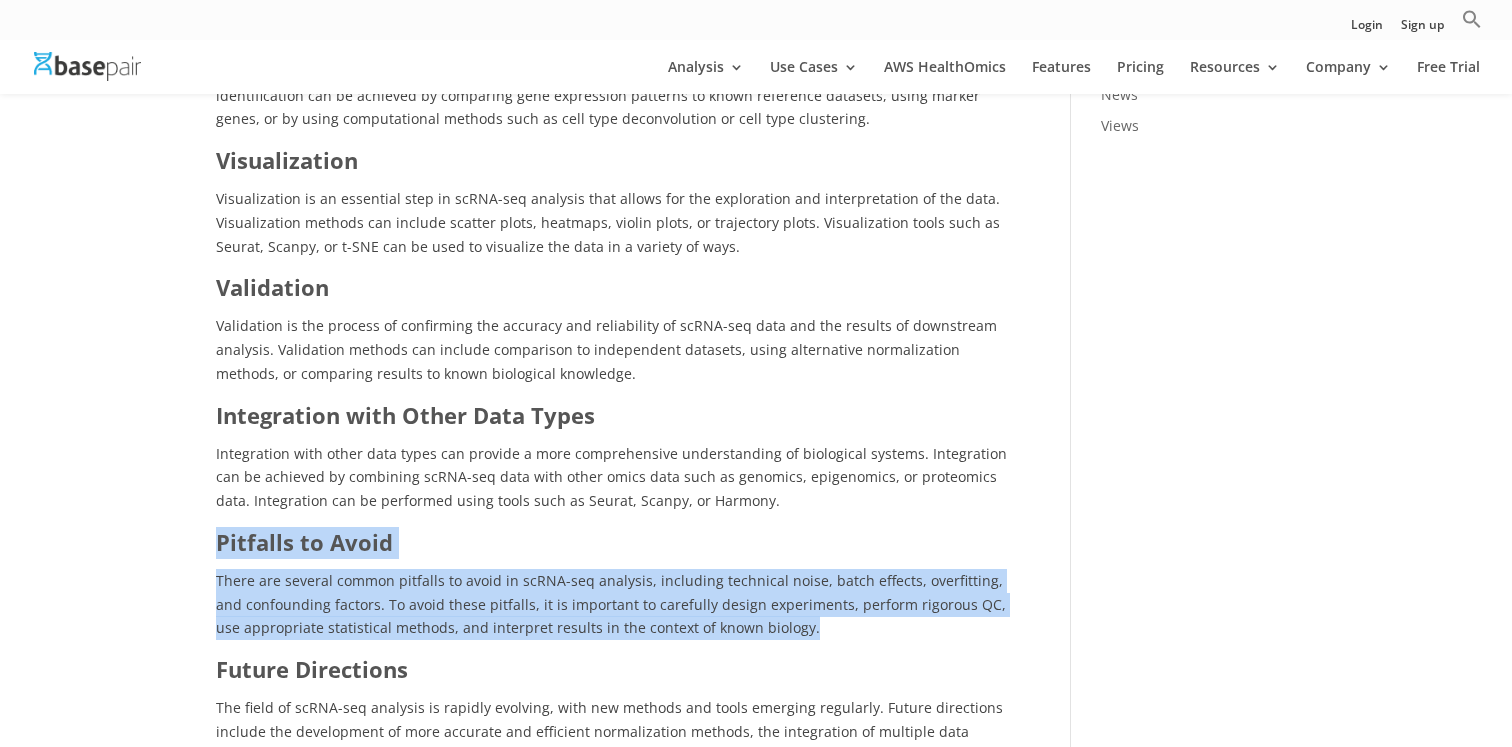 drag, startPoint x: 211, startPoint y: 644, endPoint x: 207, endPoint y: 547, distance: 97.082436 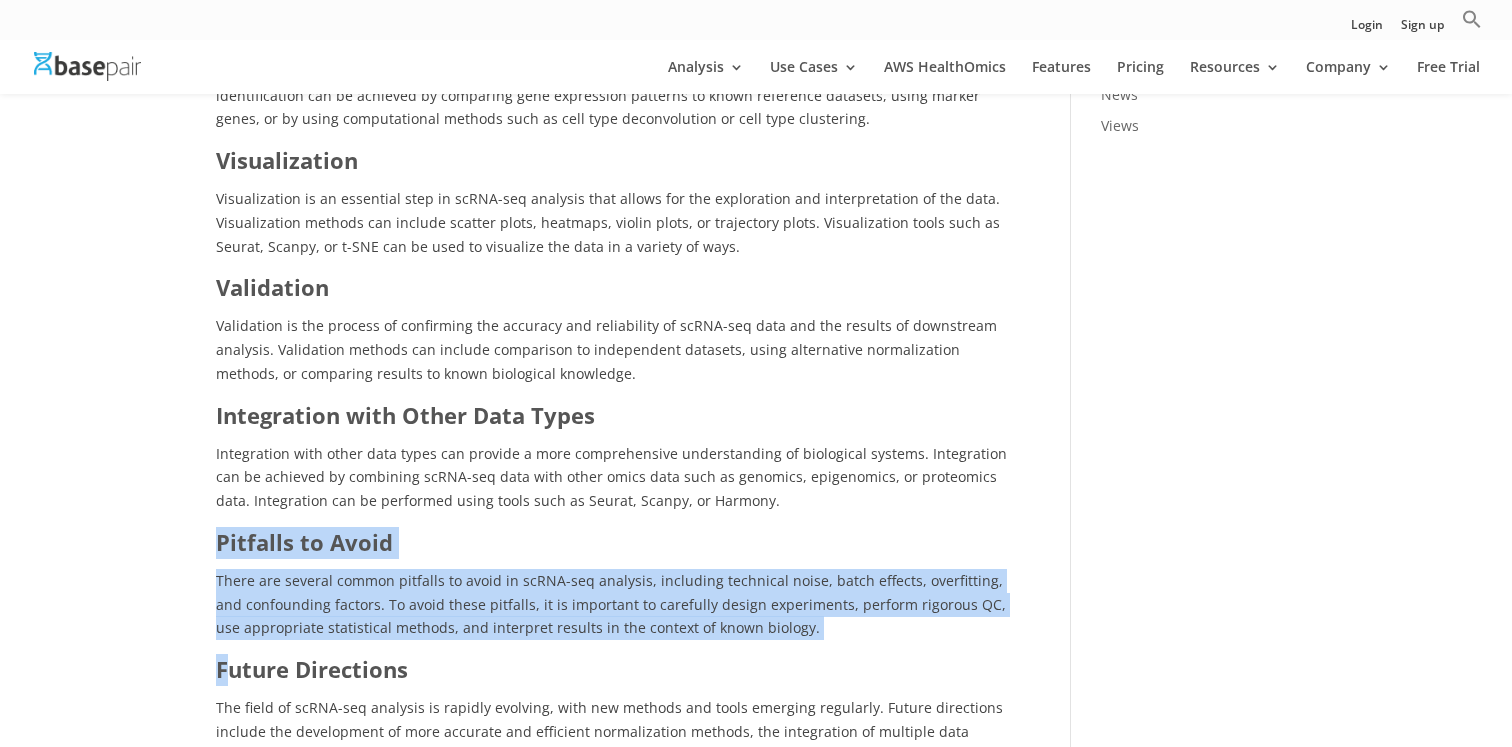 drag, startPoint x: 207, startPoint y: 547, endPoint x: 223, endPoint y: 668, distance: 122.05327 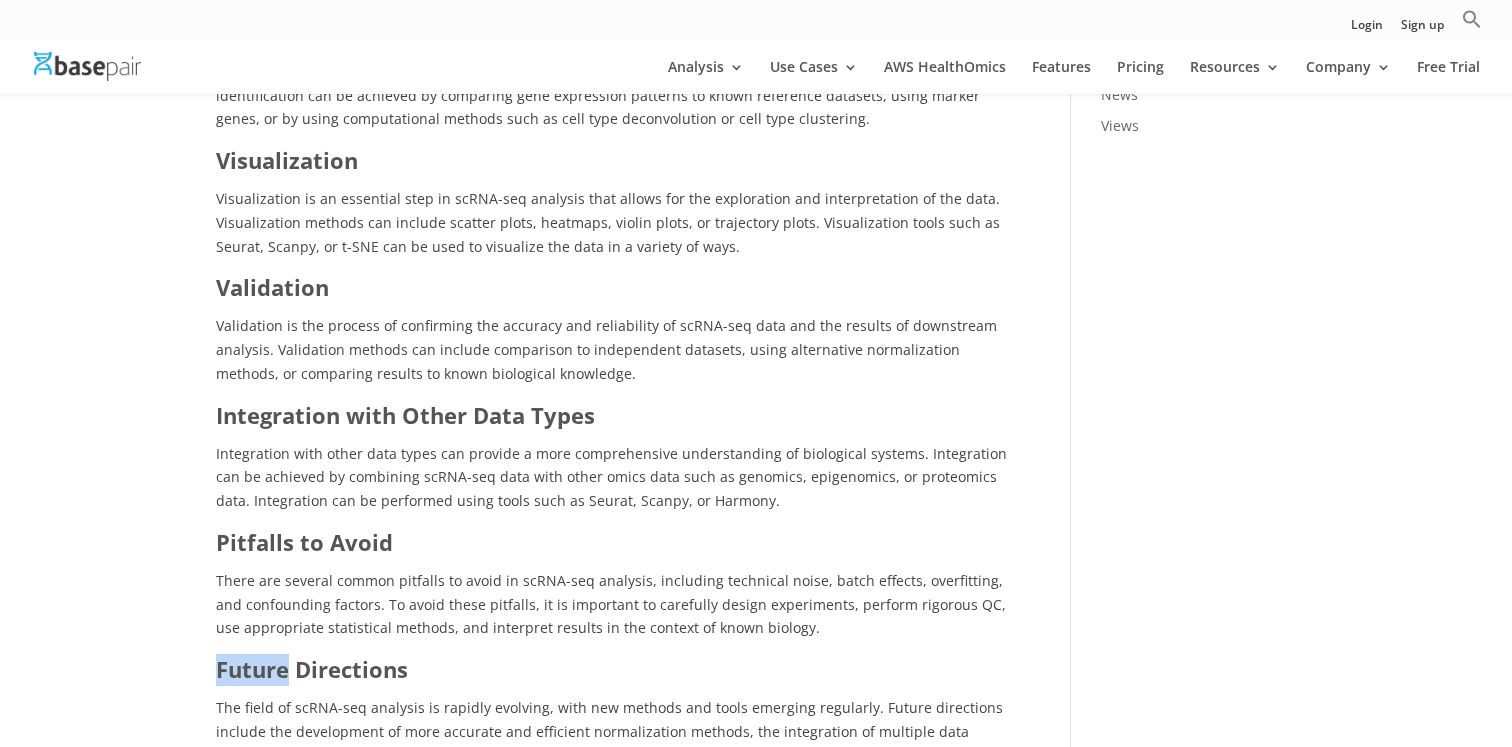 click on "Future Directions" at bounding box center [312, 669] 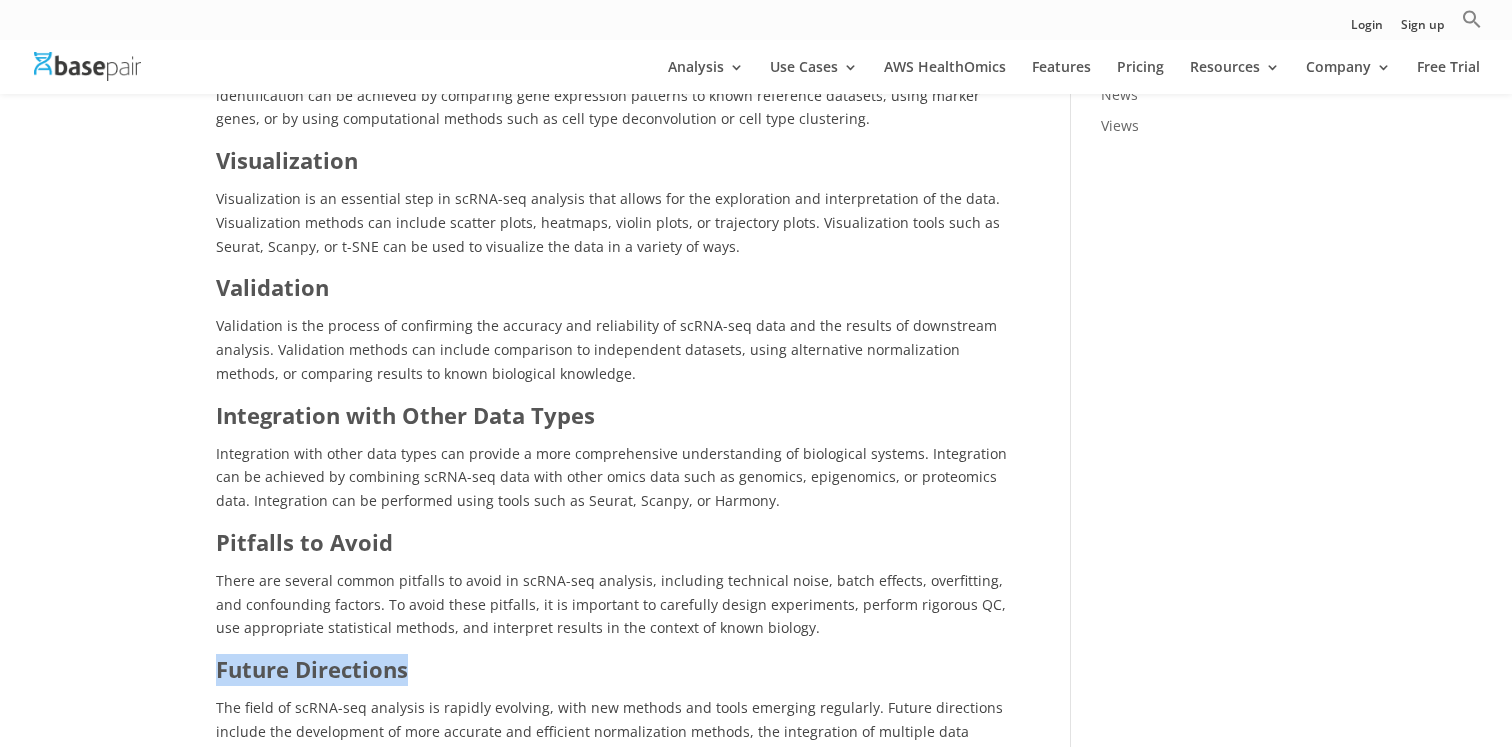 click on "Future Directions" at bounding box center (312, 669) 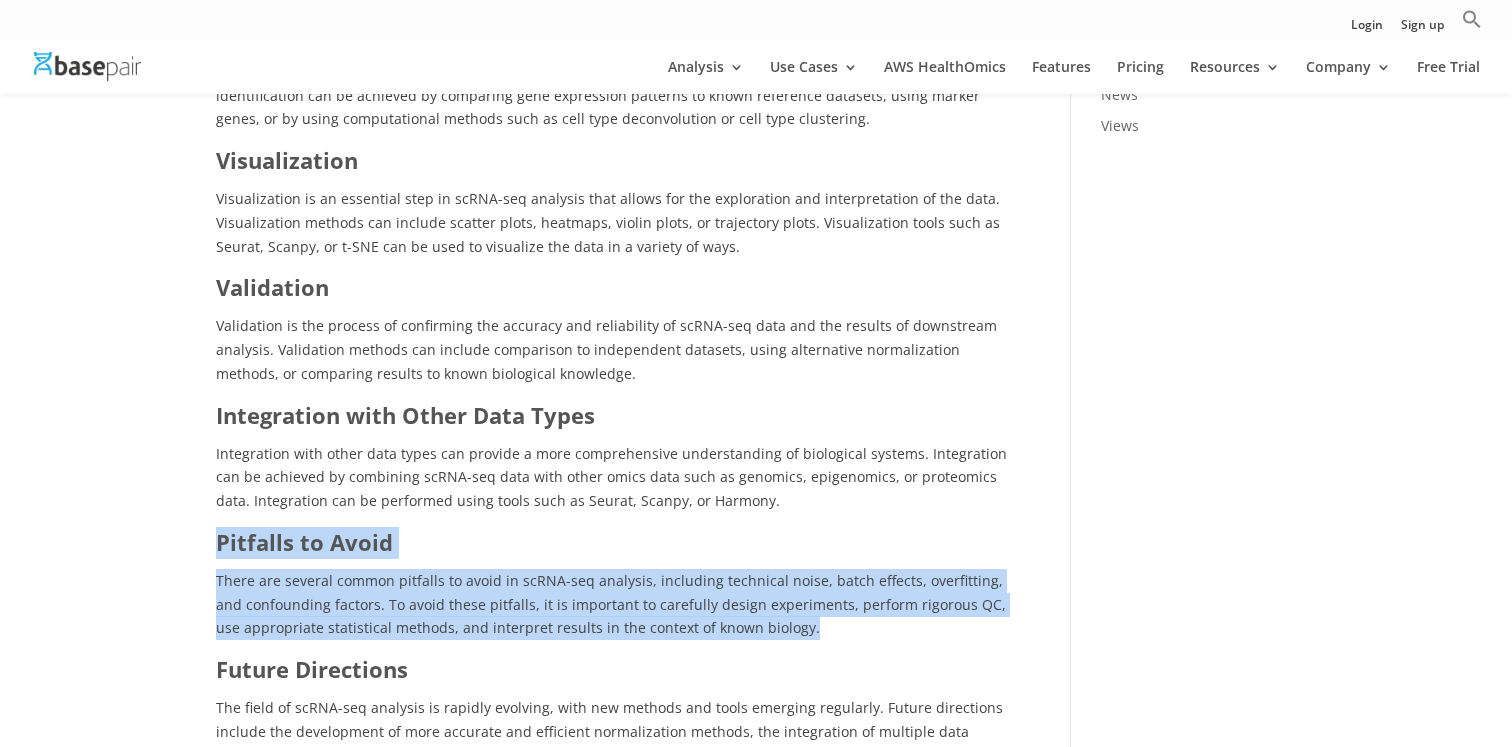 drag, startPoint x: 192, startPoint y: 669, endPoint x: 182, endPoint y: 530, distance: 139.35925 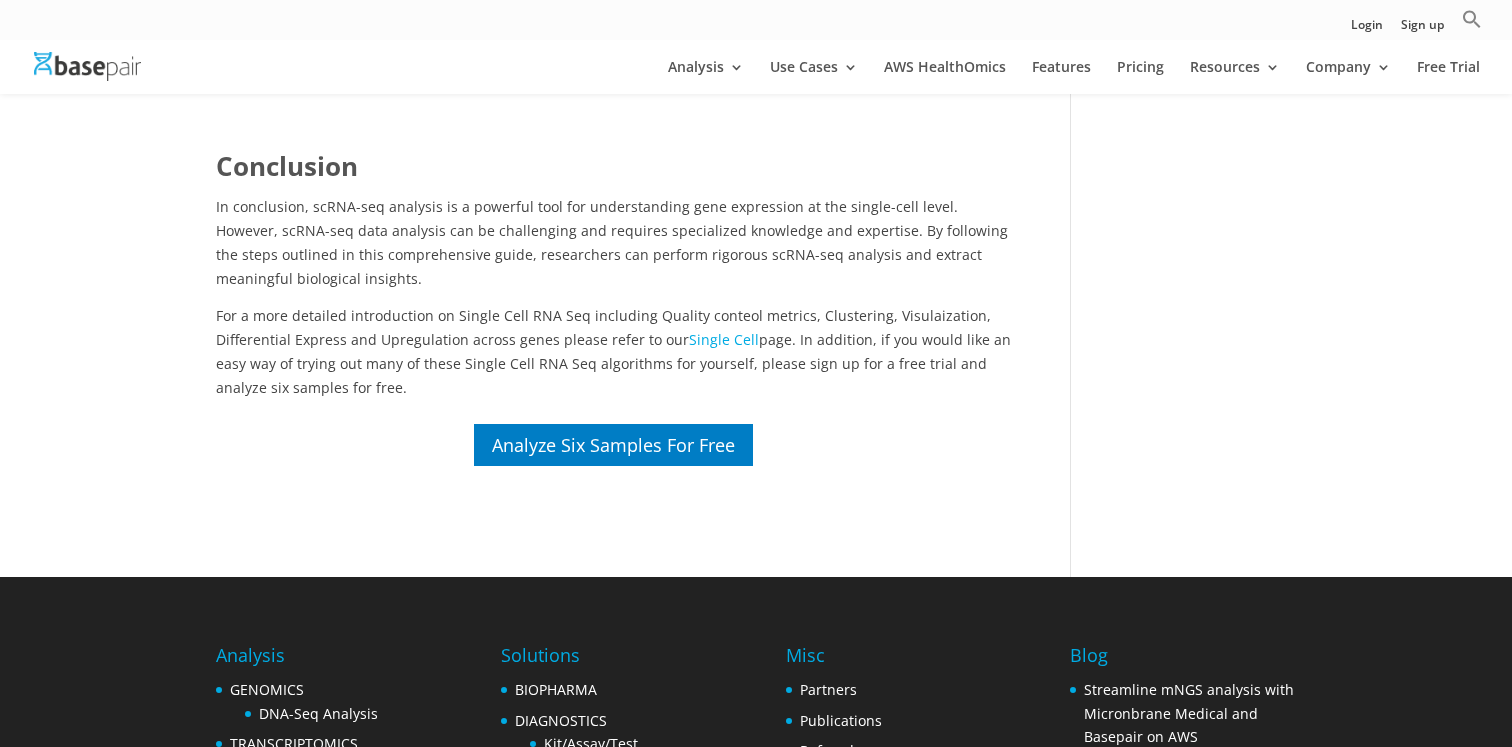 scroll, scrollTop: 2860, scrollLeft: 0, axis: vertical 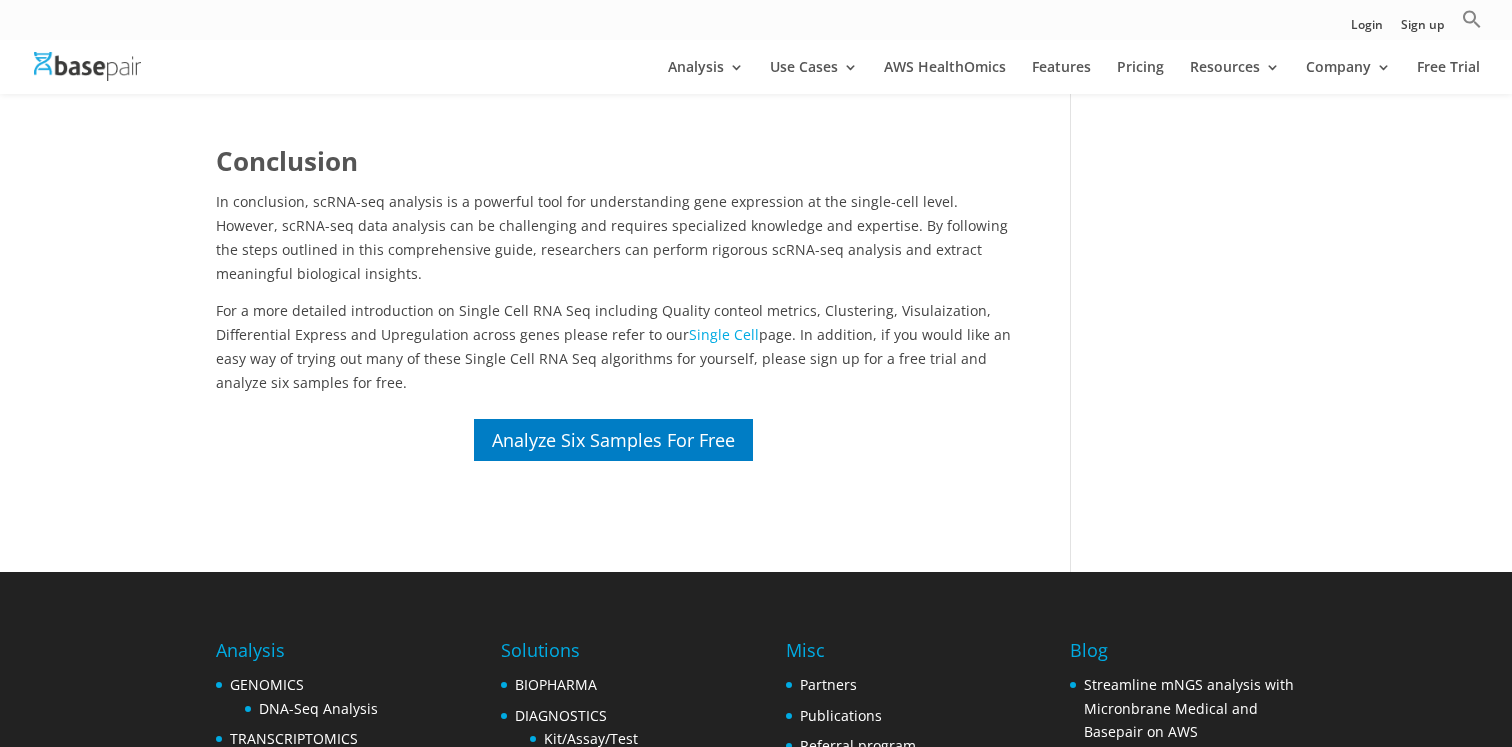 click on "Single Cell" at bounding box center (724, 334) 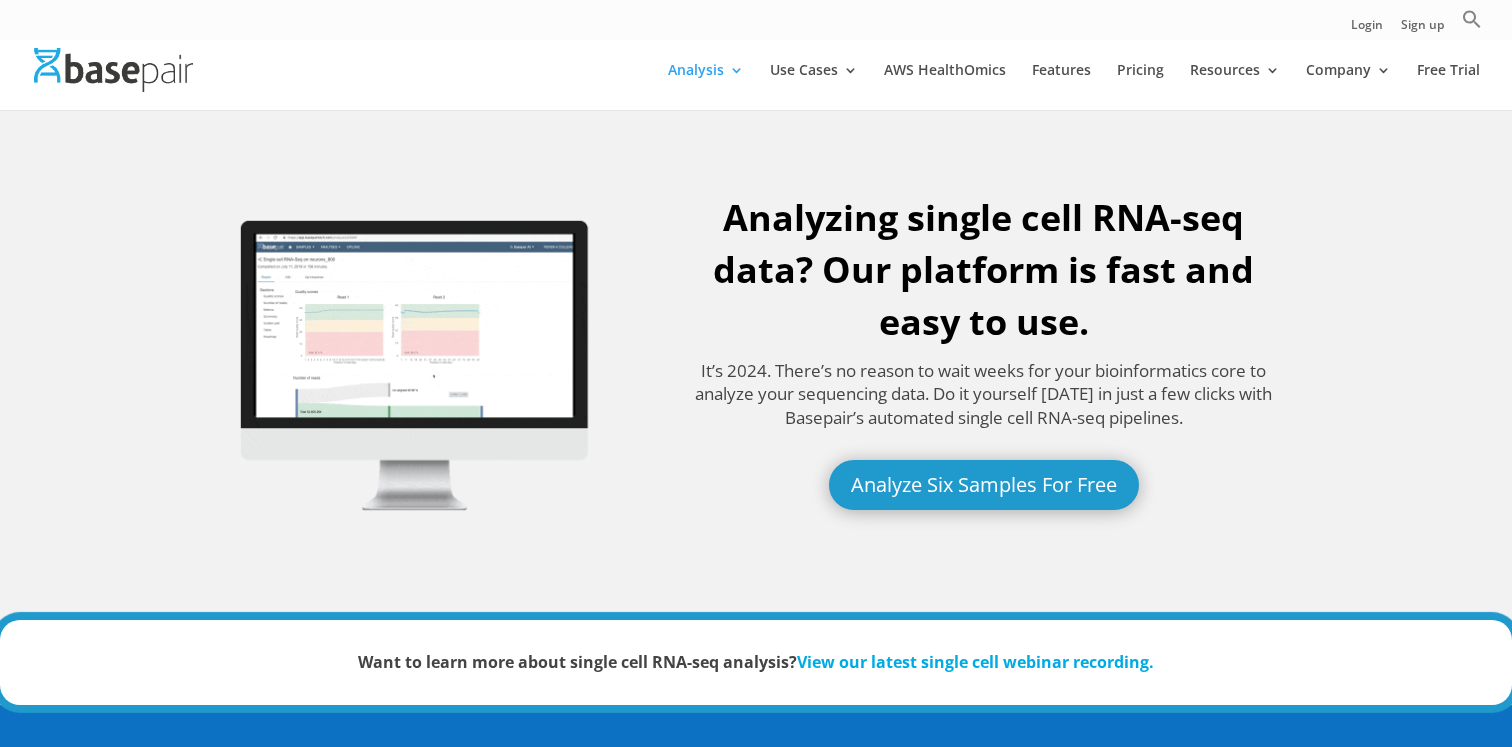 scroll, scrollTop: 2187, scrollLeft: 0, axis: vertical 